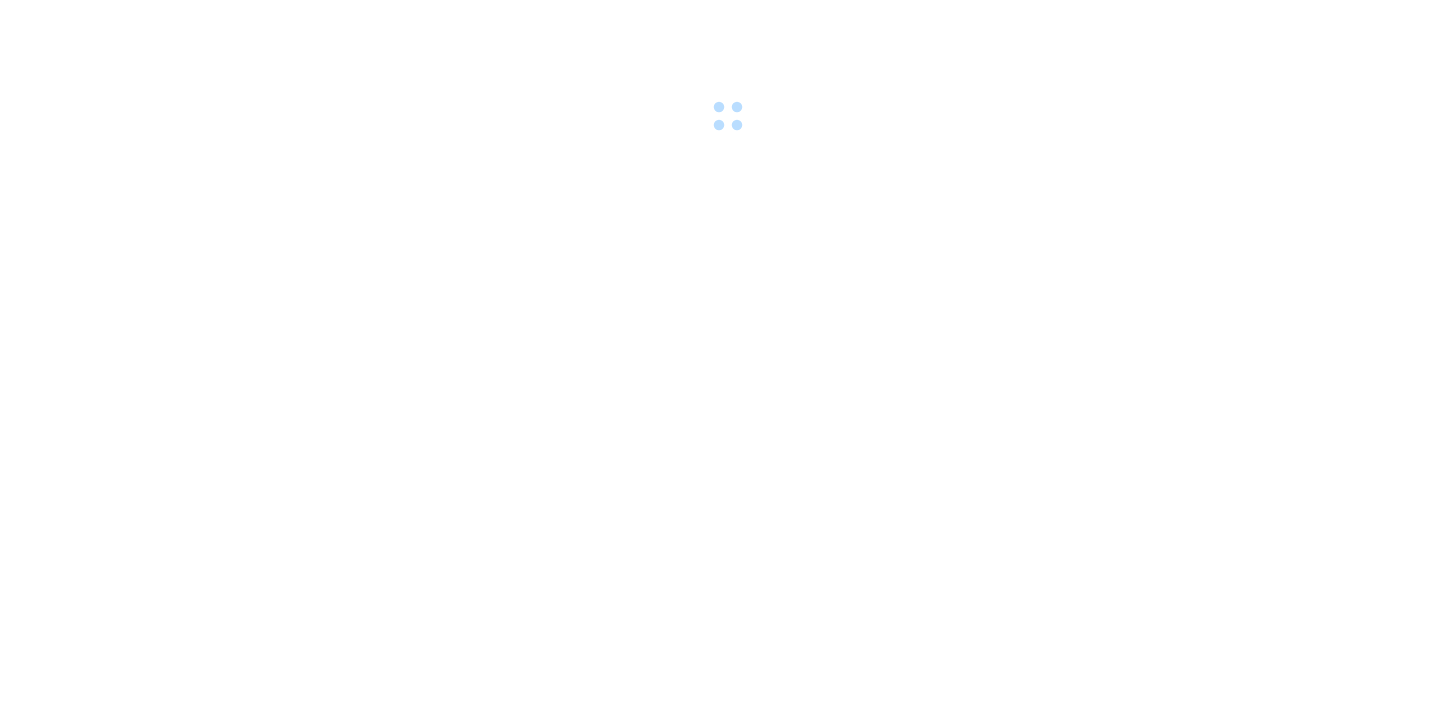 scroll, scrollTop: 0, scrollLeft: 0, axis: both 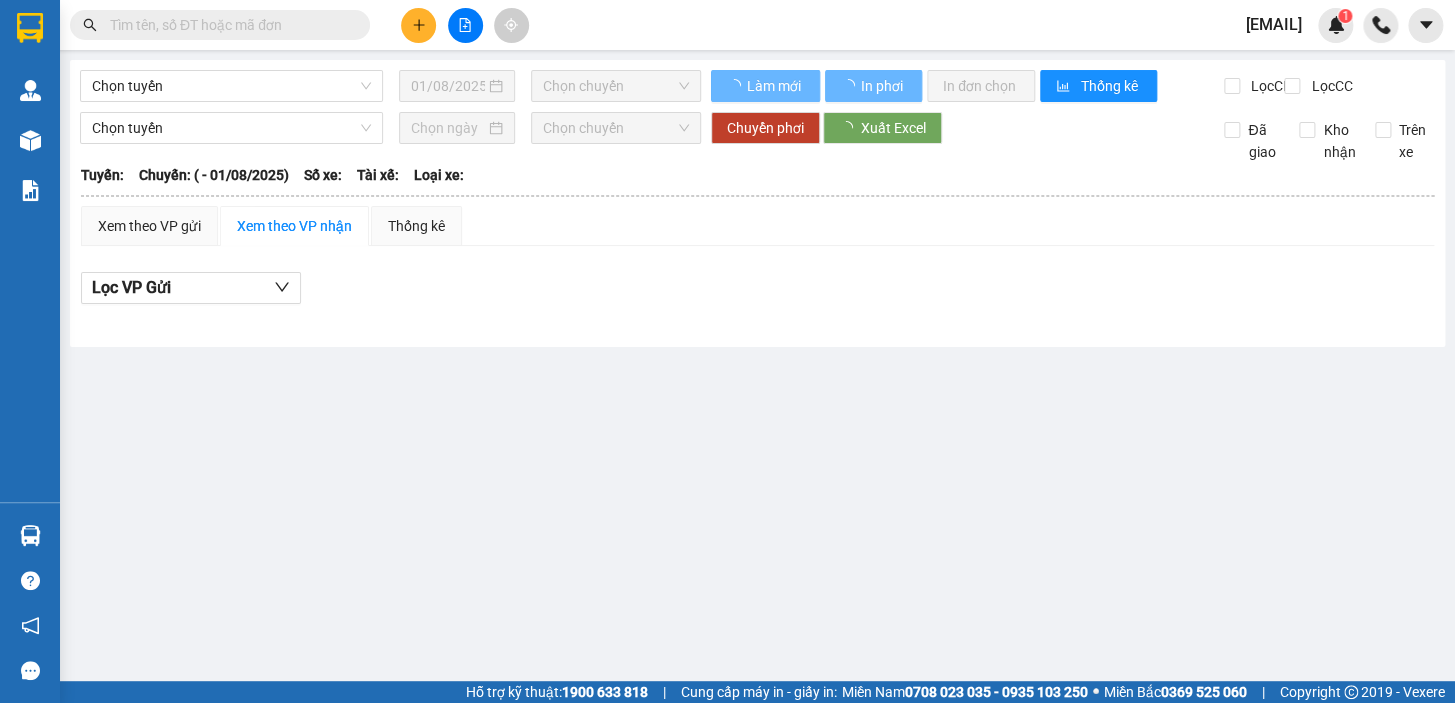 type on "[DATE]" 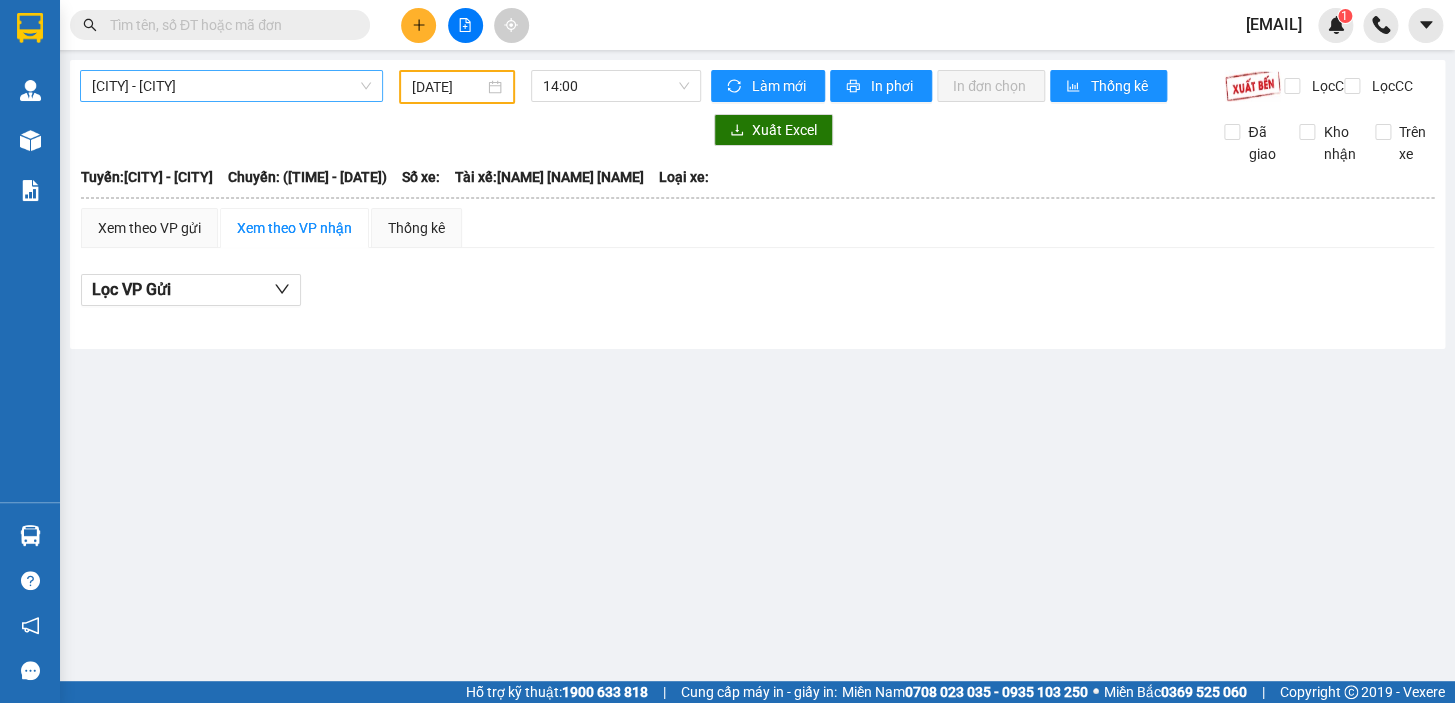 drag, startPoint x: 360, startPoint y: 72, endPoint x: 353, endPoint y: 80, distance: 10.630146 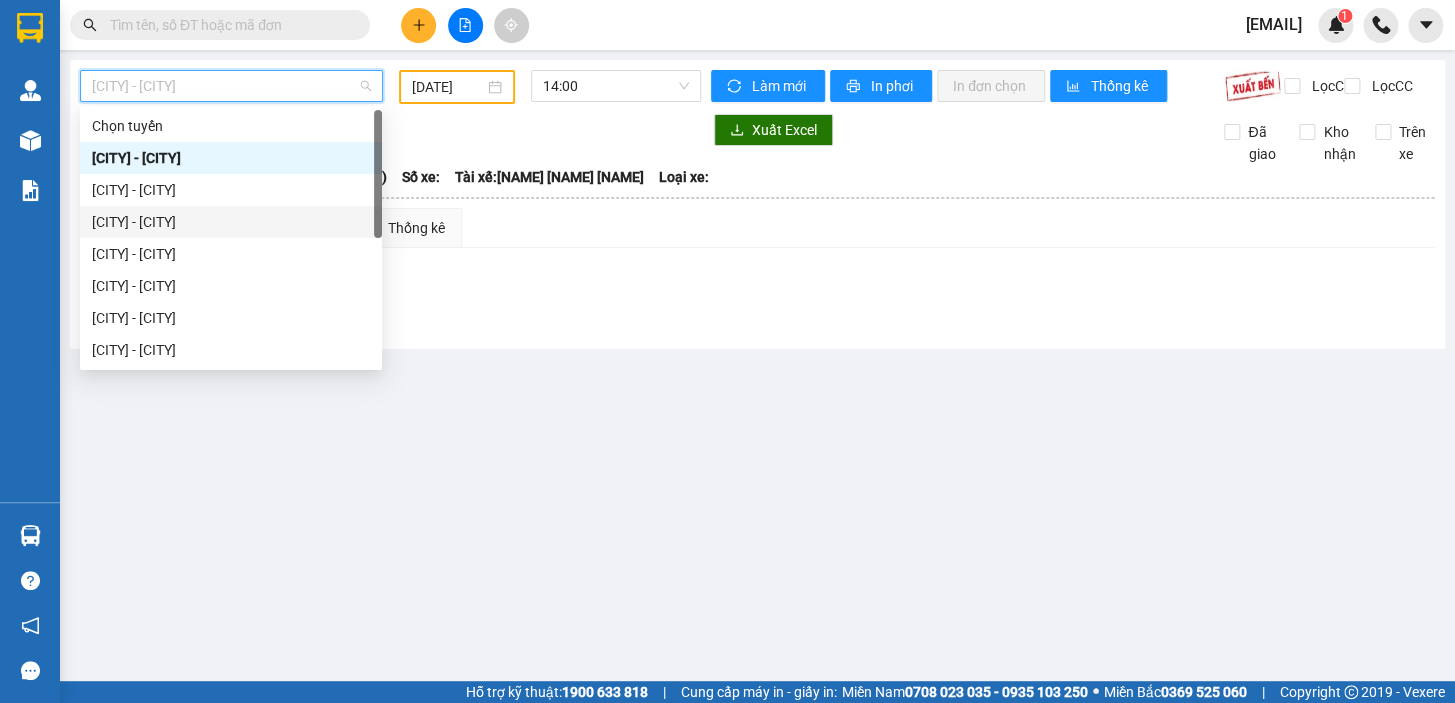 click on "[CITY] - [CITY]" at bounding box center [231, 222] 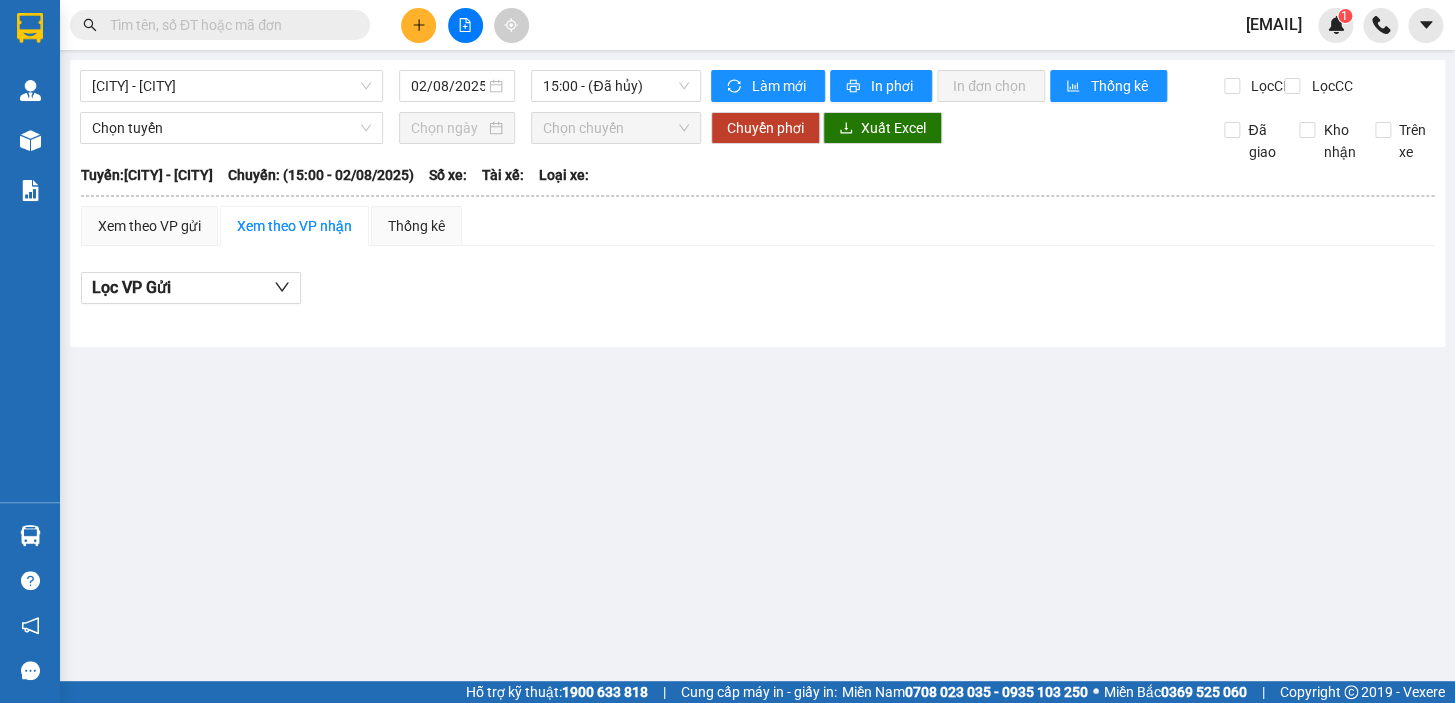 click on "[CITY] - [CITY] [DATE] [TIME]   - (Đã hủy)" at bounding box center [390, 86] 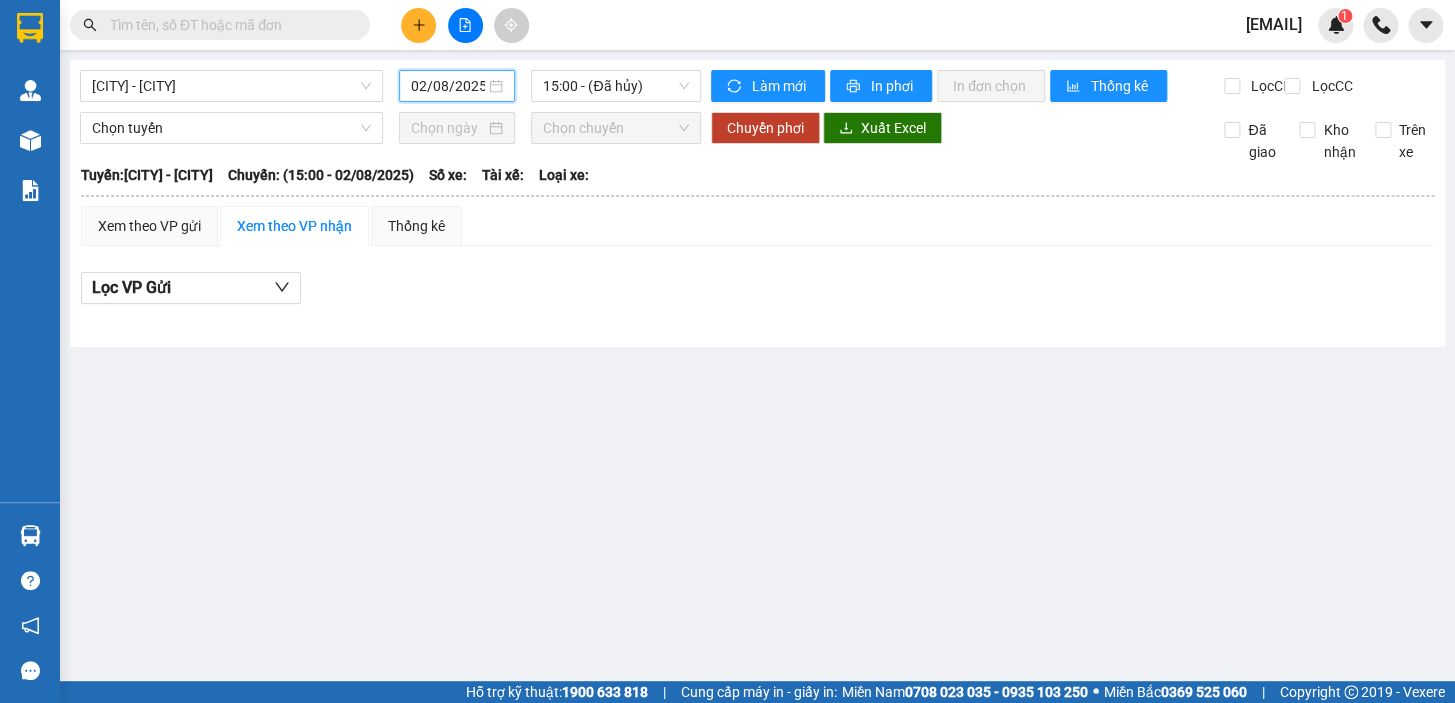 click on "02/08/2025" at bounding box center (448, 86) 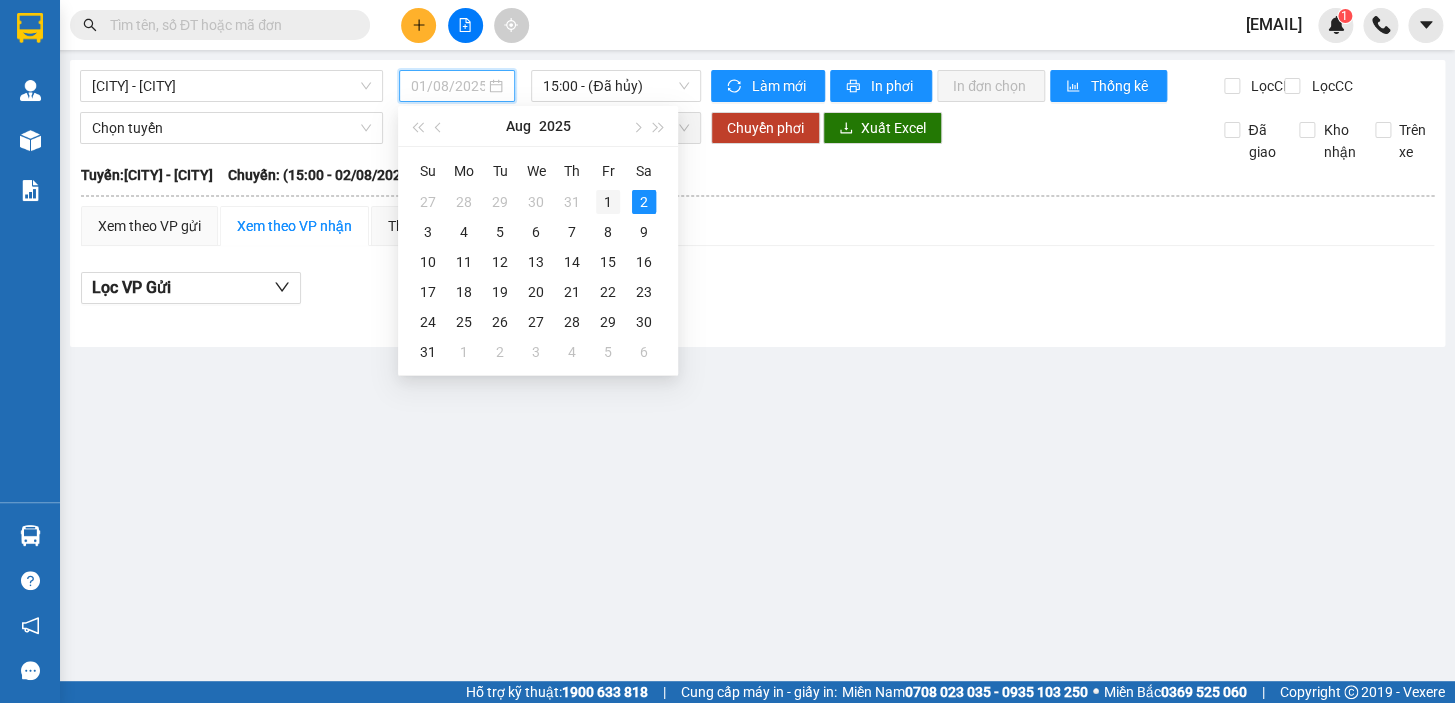 click on "1" at bounding box center (608, 202) 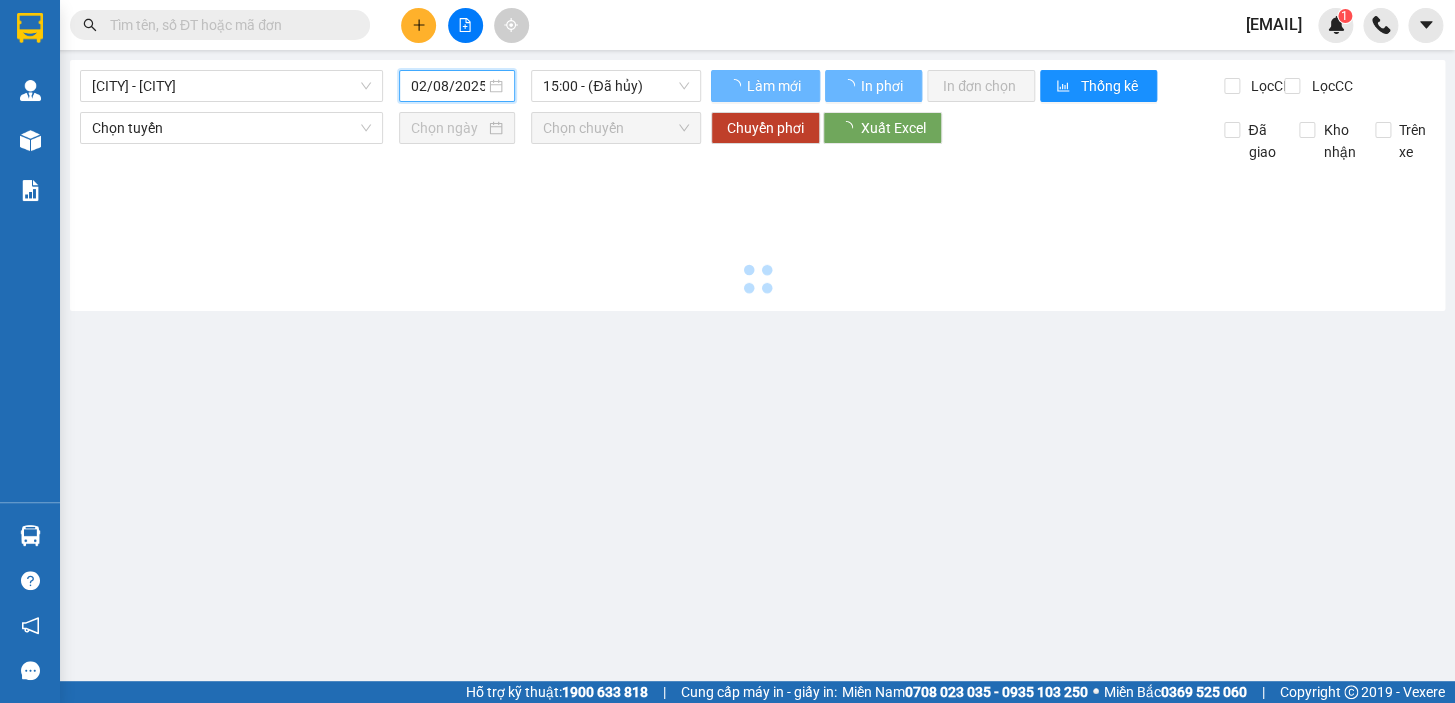 type on "01/08/2025" 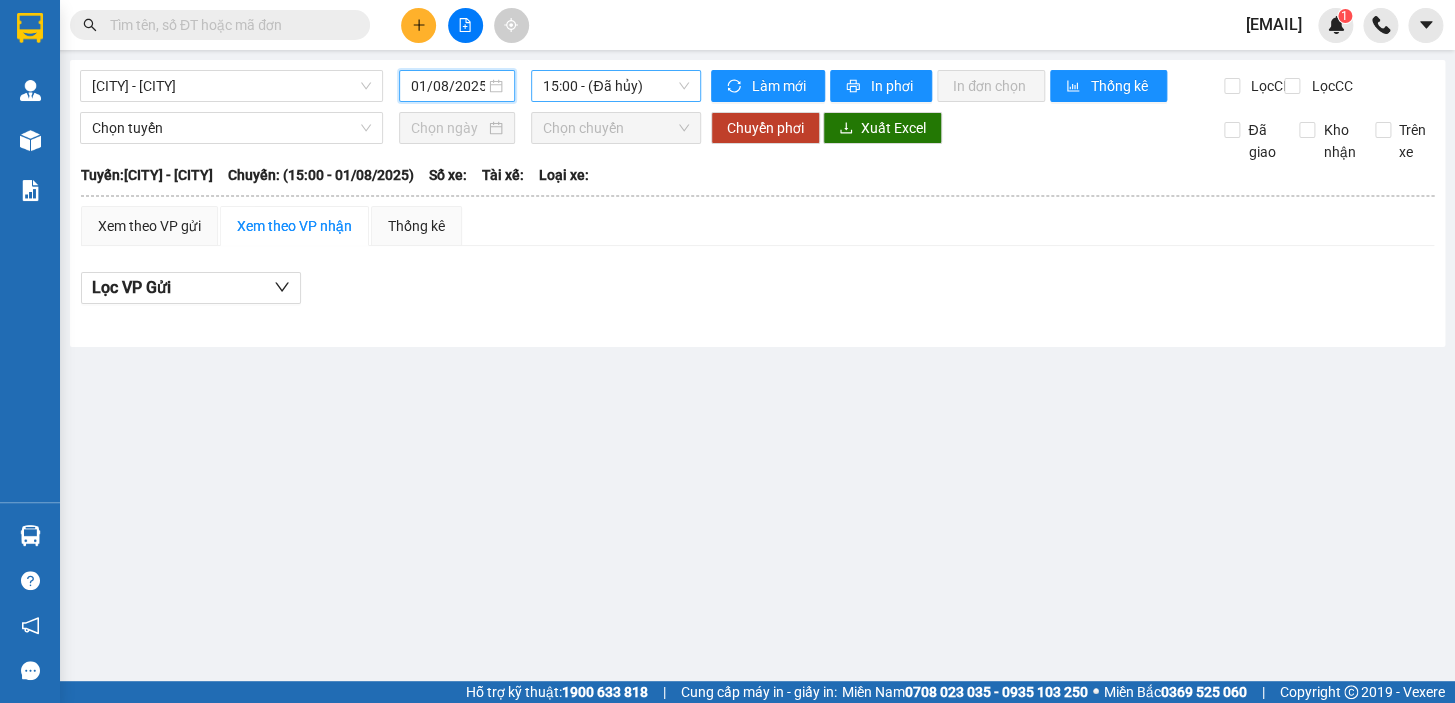 click on "[TIME]     - (Đã hủy)" at bounding box center (616, 86) 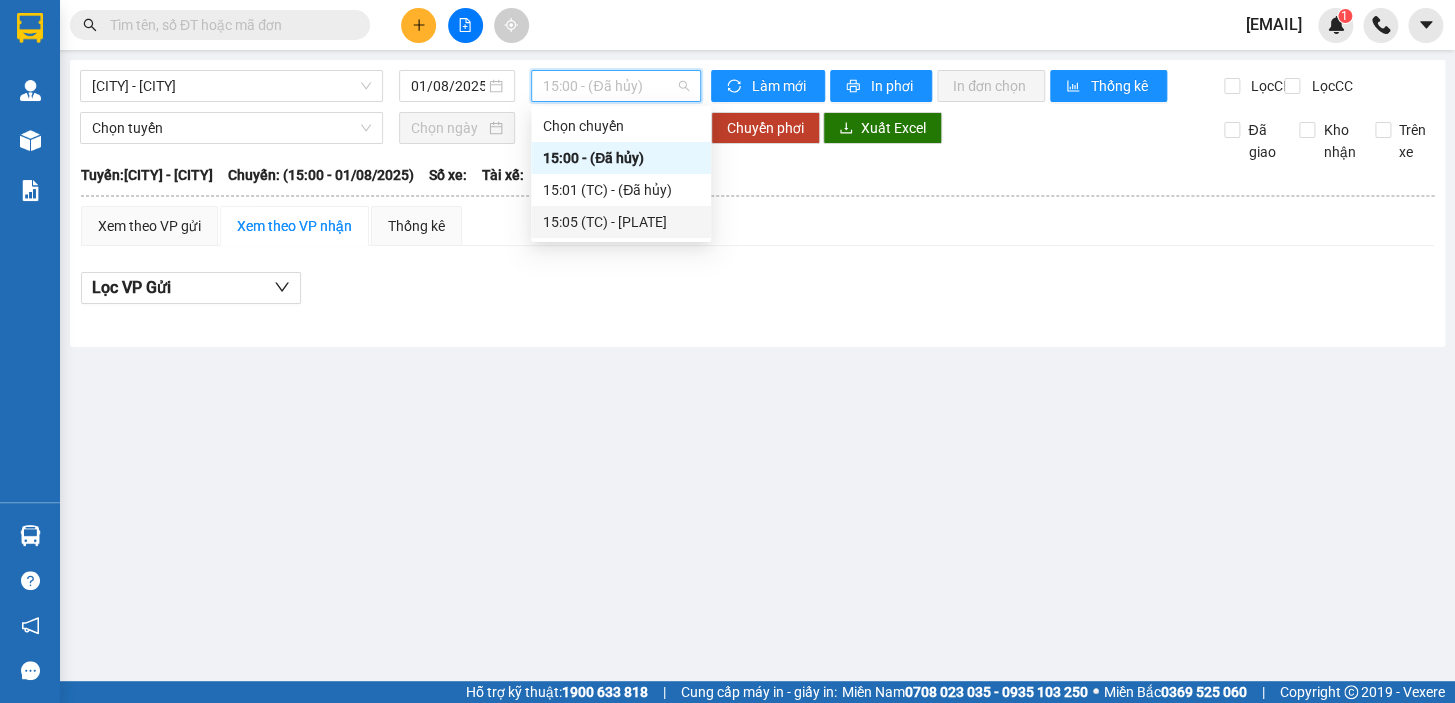 click on "[TIME]   (TC)   - [PLATE]" at bounding box center (621, 222) 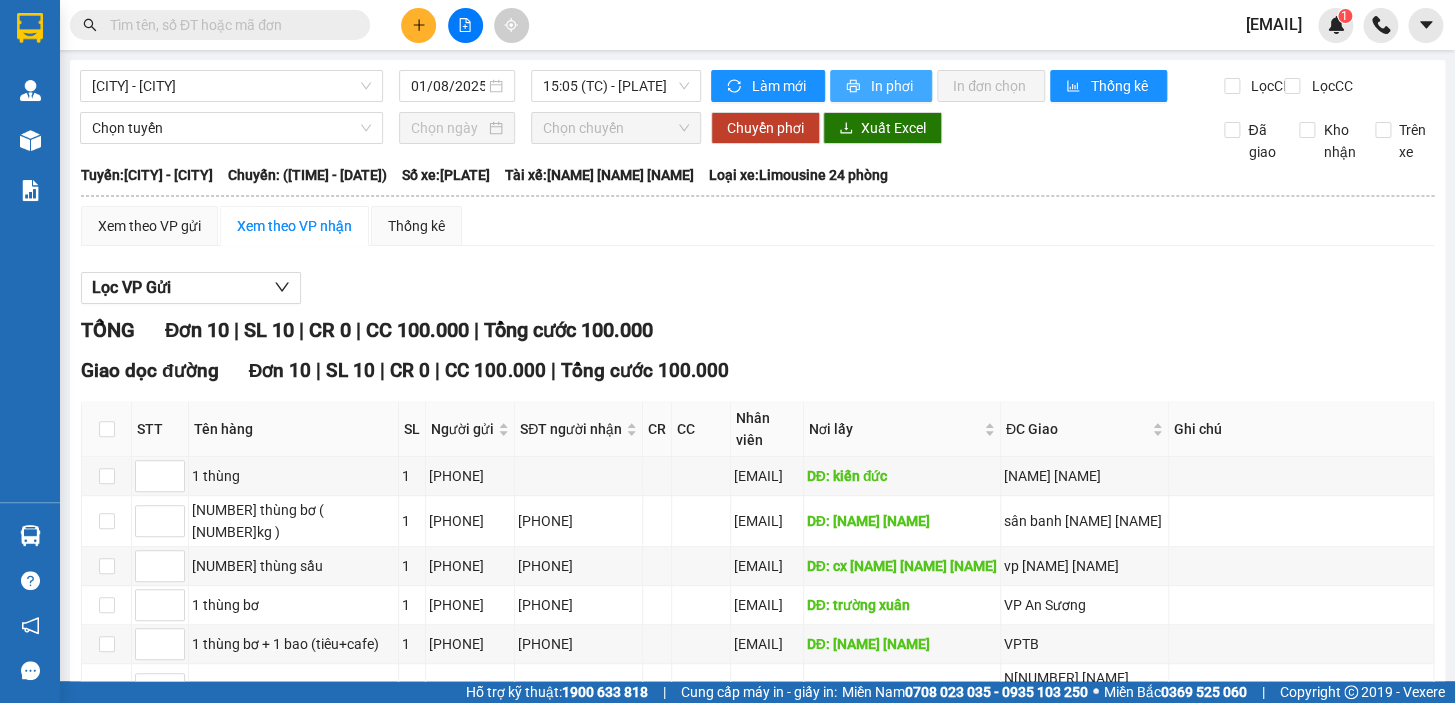 click on "In phơi" at bounding box center (881, 86) 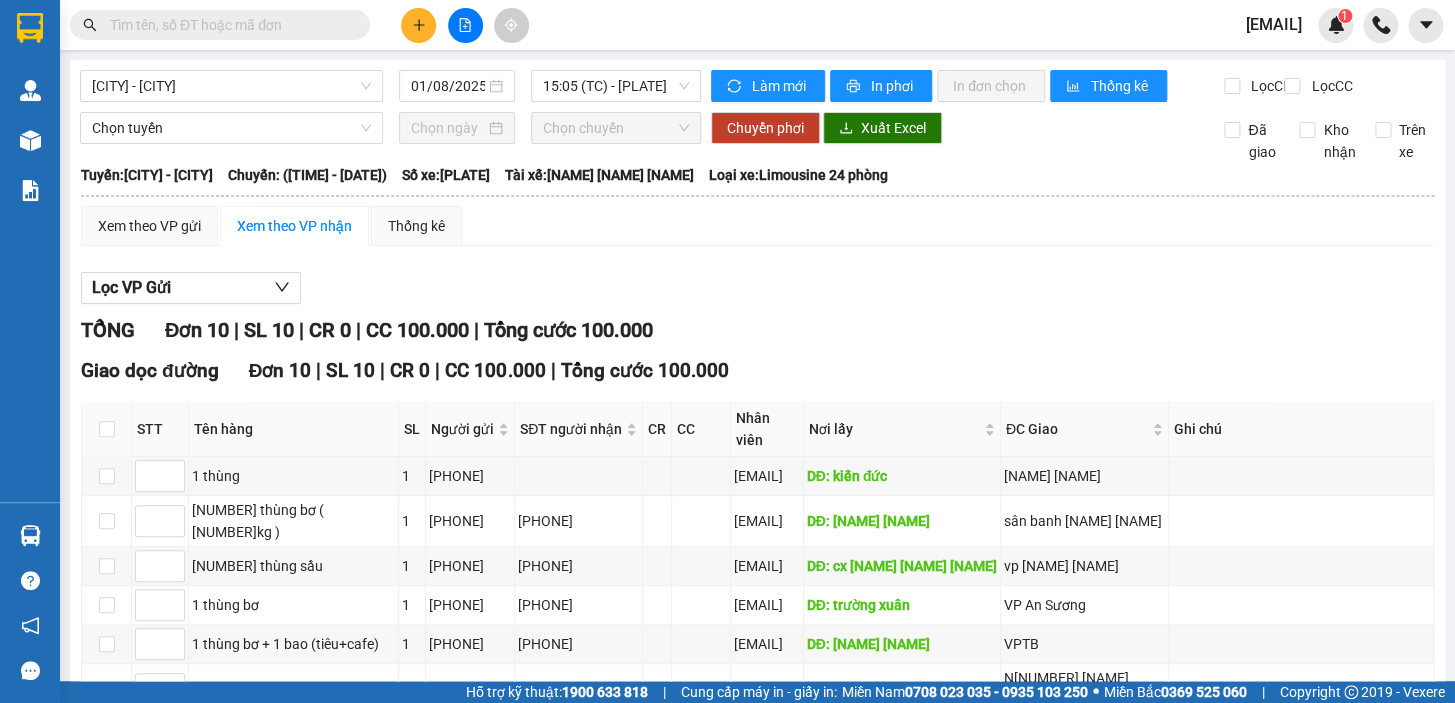 click on "[CITY] - [CITY] [DATE] [TIME]   (TC)   - [PLATE]  Làm mới In phơi In đơn chọn Thống kê Lọc  CR Lọc  CC Chọn tuyến Chọn chuyến Chuyển phơi Xuất Excel Đã giao Kho nhận Trên xe [COMPANY]   [PHONE]   [NUMBER] [STREET], [CITY], [NUMBER] [TIME] - [DATE] Tuyến:  [CITY] - [CITY]  Chuyến:   ([TIME] - [DATE]) Tài xế:  [NAME] [NAME]    Số xe:  [PLATE] Loại xe:  Limousine [NUMBER] phòng Tuyến:  [CITY] - [CITY]  Chuyến:   ([TIME] - [DATE]) Số xe:  [PLATE] Tài xế:  [NAME] [NAME]  Loại xe:  Limousine [NUMBER] phòng Xem theo VP gửi Xem theo VP nhận Thống kê Lọc VP Gửi TỔNG Đơn   [NUMBER] | SL   [NUMBER] | CR   [NUMBER] | CC   [PRICE] | Tổng cước   [PRICE] Giao dọc đường Đơn   [NUMBER] | SL   [NUMBER] | CR   [NUMBER] | CC   [PRICE] | Tổng cước   [PRICE] STT Tên hàng SL Người gửi SĐT người nhận CR CC Nhân viên Nơi lấy ĐC Giao Ghi chú Ký nhận                           1 thùng  1  [PHONE] [EMAIL] 1 1 1 1" at bounding box center (757, 530) 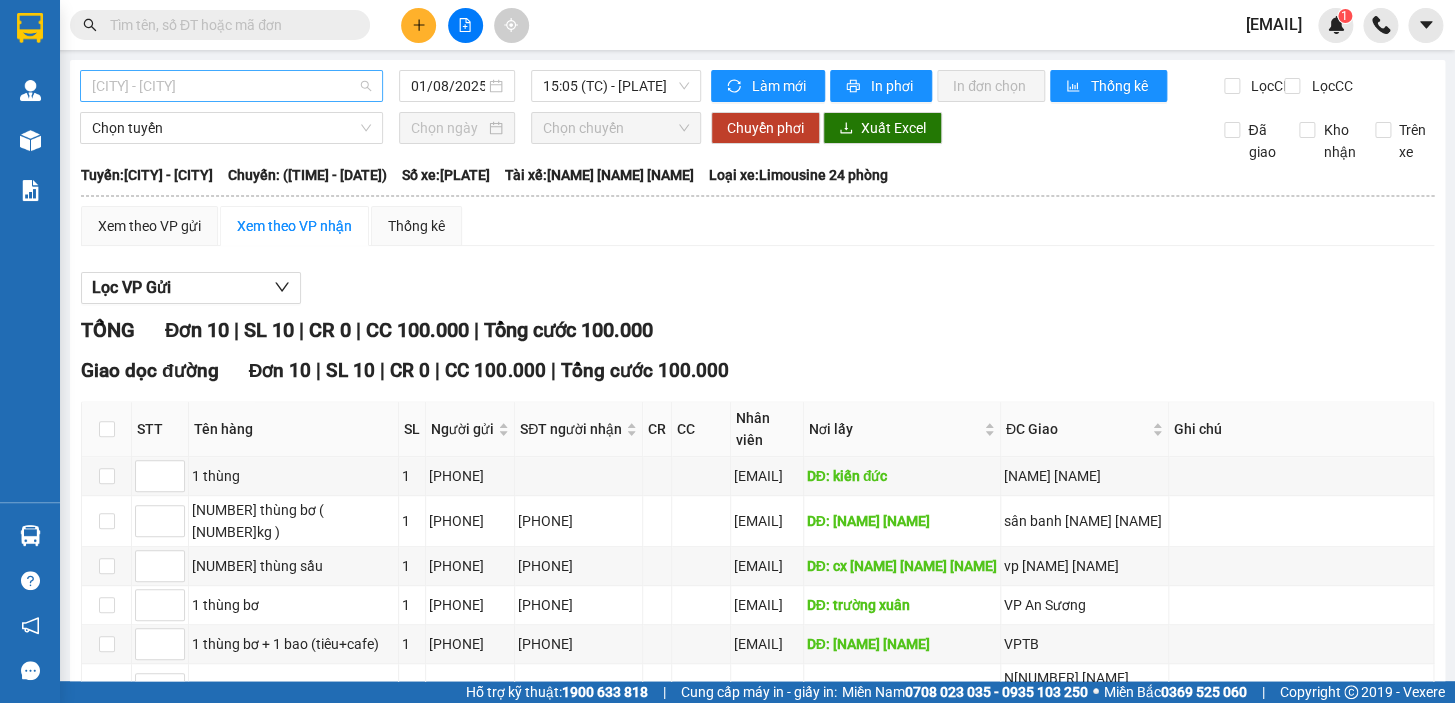 click on "[CITY] - [CITY]" at bounding box center (231, 86) 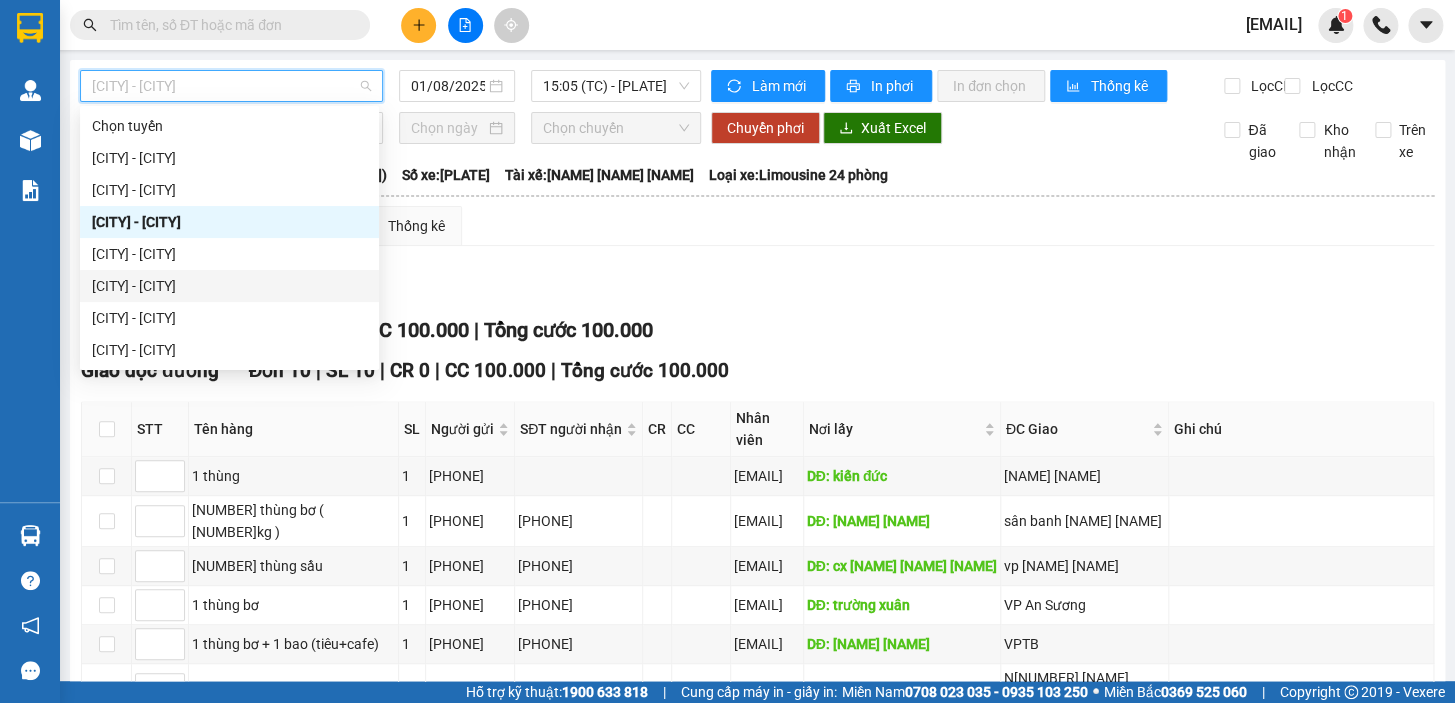click on "[CITY] - [CITY]" at bounding box center (229, 286) 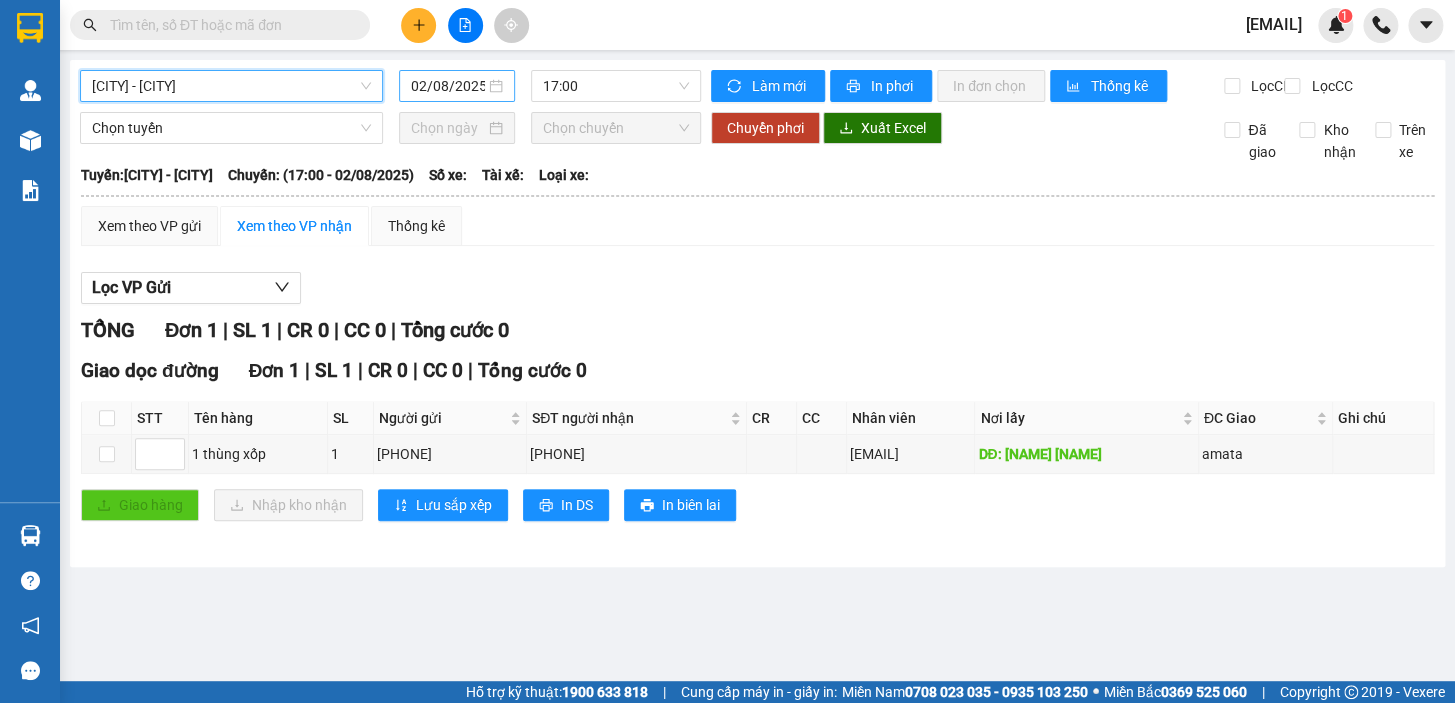 click on "02/08/2025" at bounding box center (448, 86) 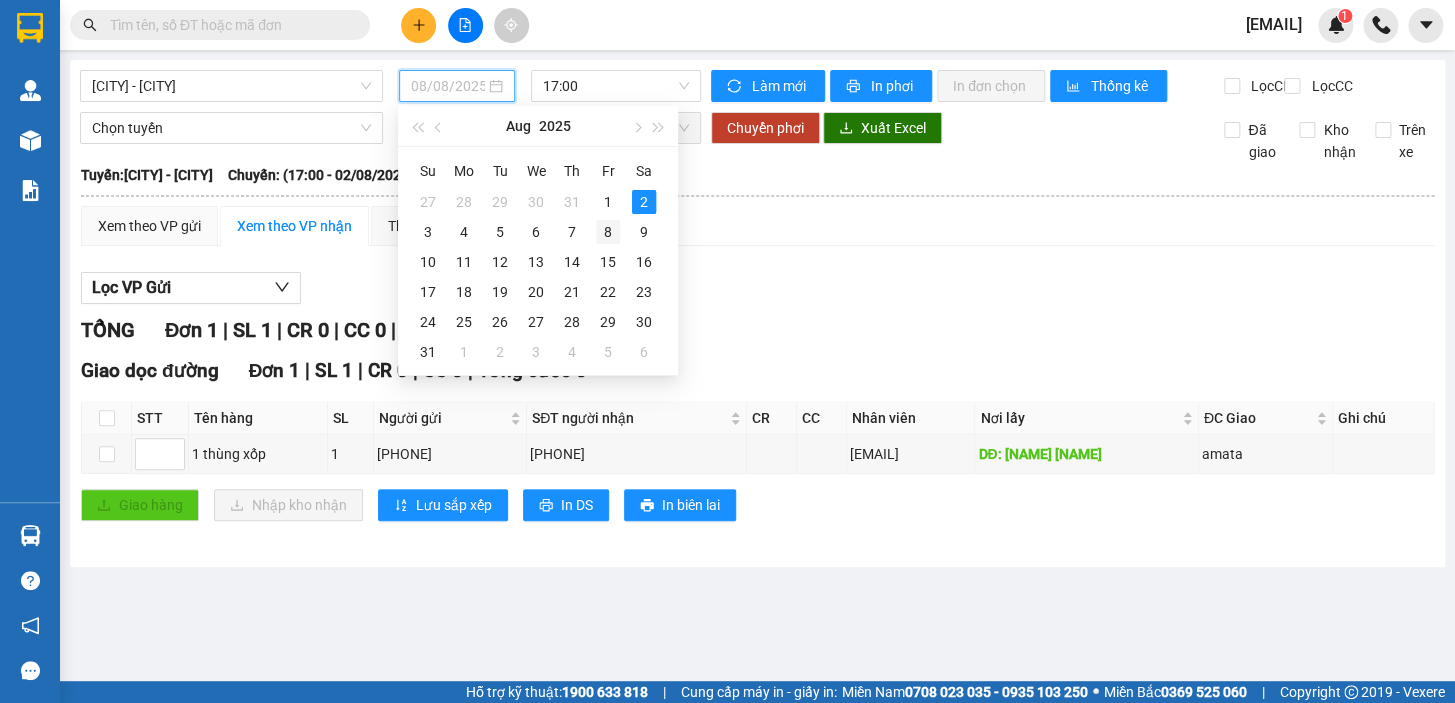 click on "8" at bounding box center (608, 232) 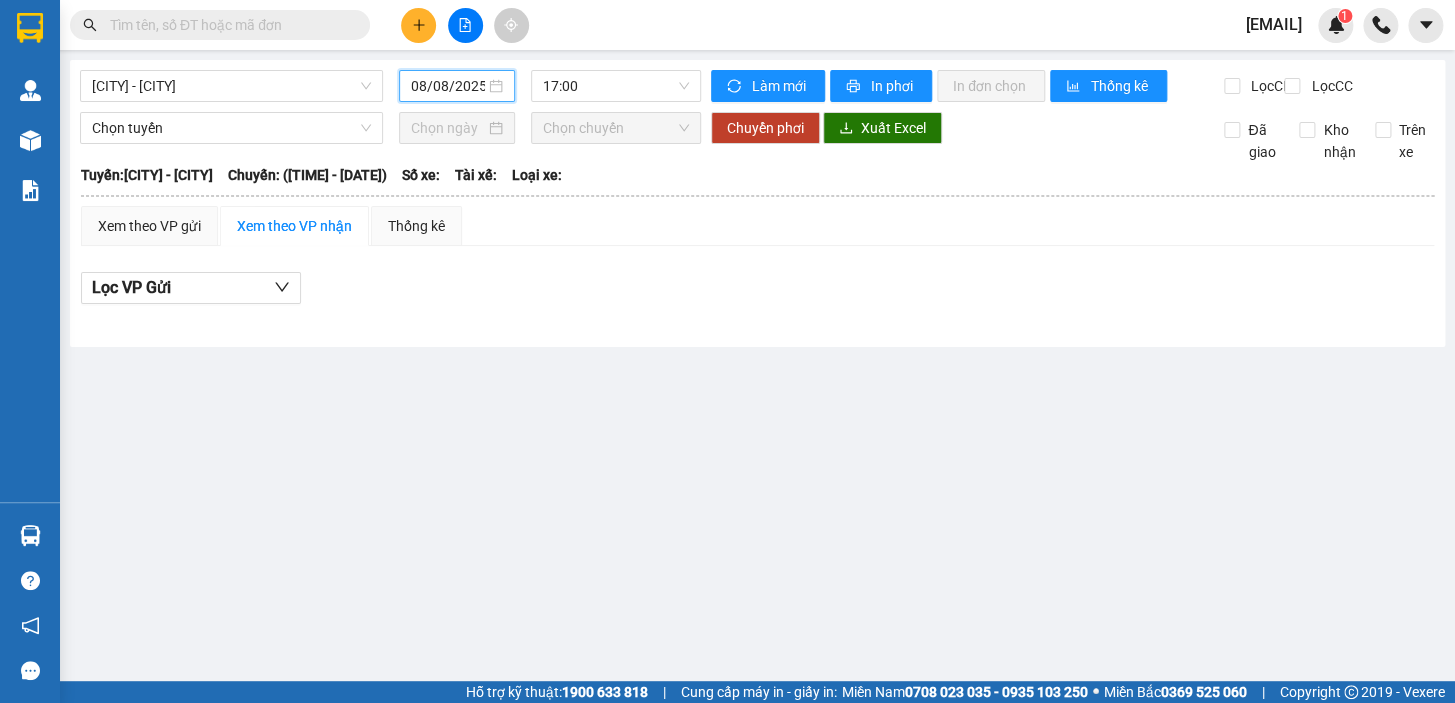 click on "Chọn chuyến" at bounding box center [616, 128] 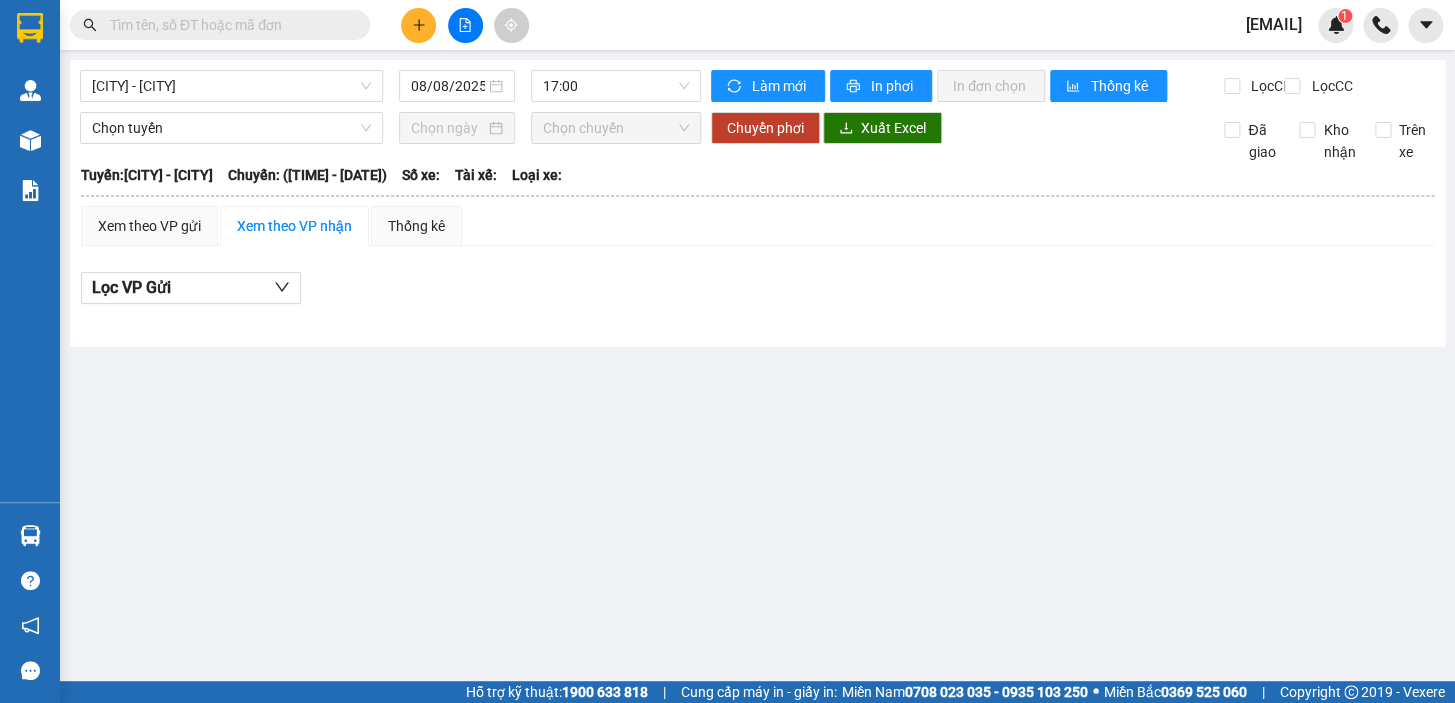 click on "Xem theo VP nhận" at bounding box center (294, 226) 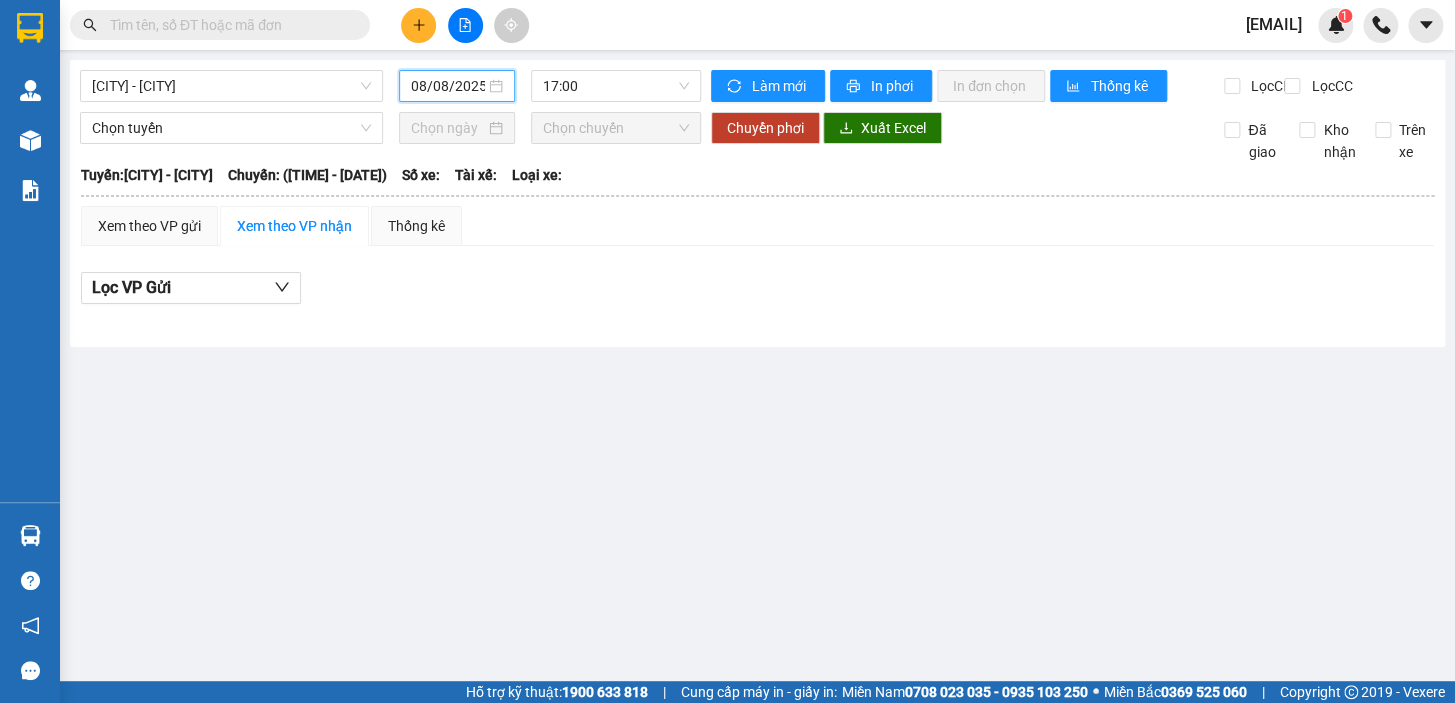 click on "08/08/2025" at bounding box center [448, 86] 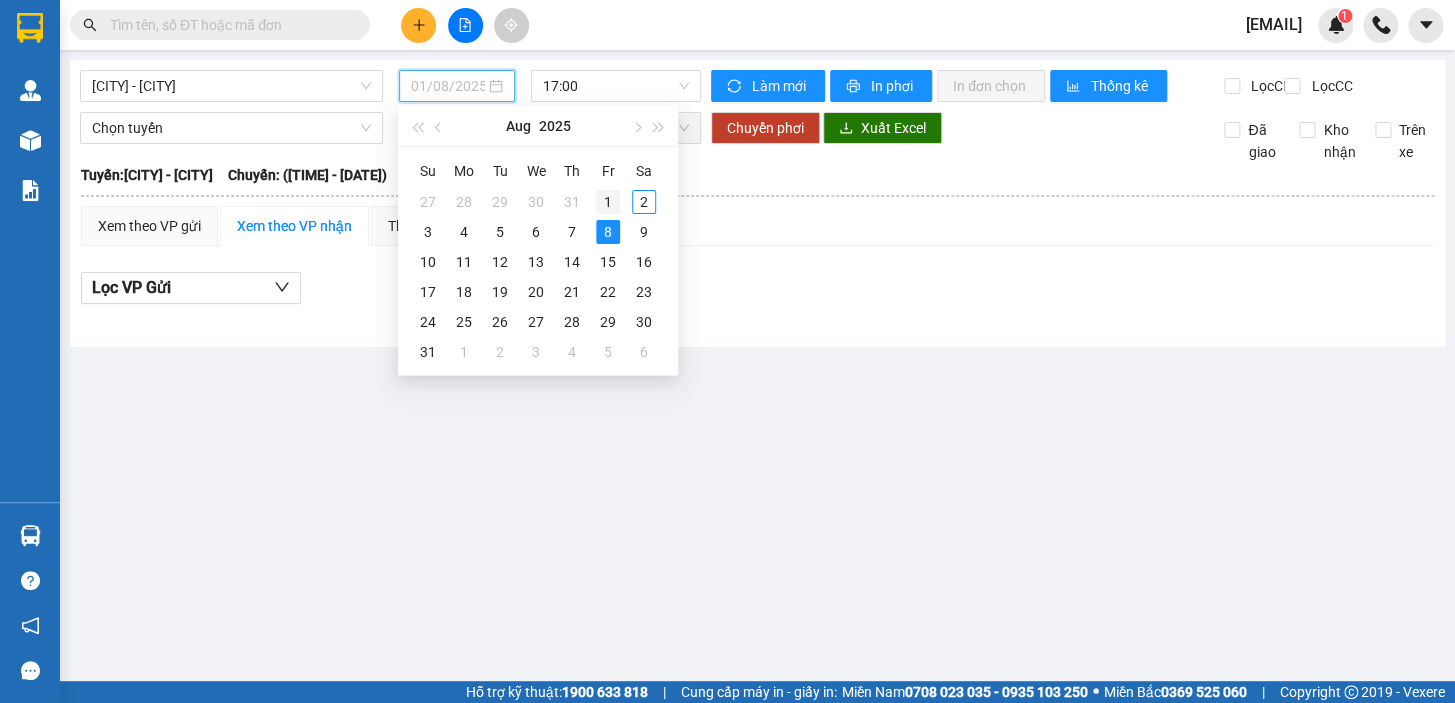 click on "1" at bounding box center [608, 202] 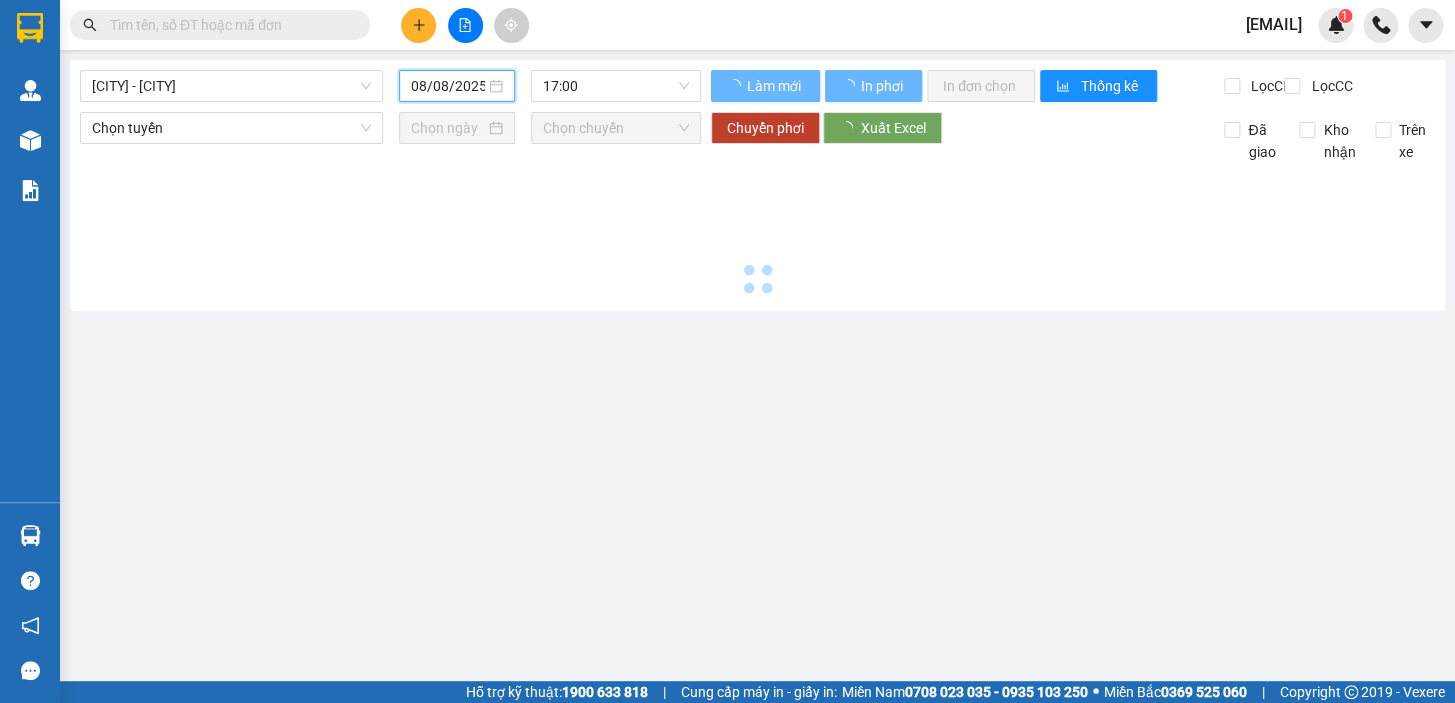 type on "01/08/2025" 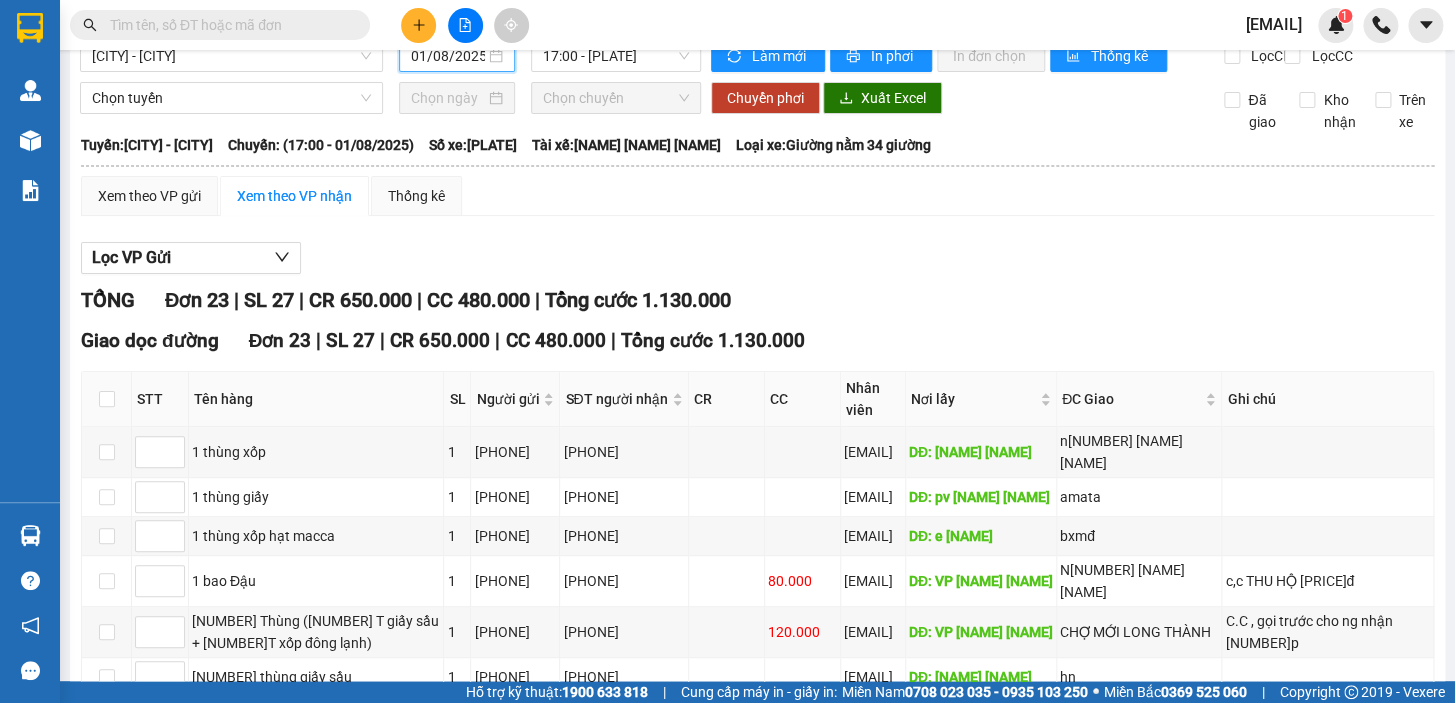 scroll, scrollTop: 0, scrollLeft: 0, axis: both 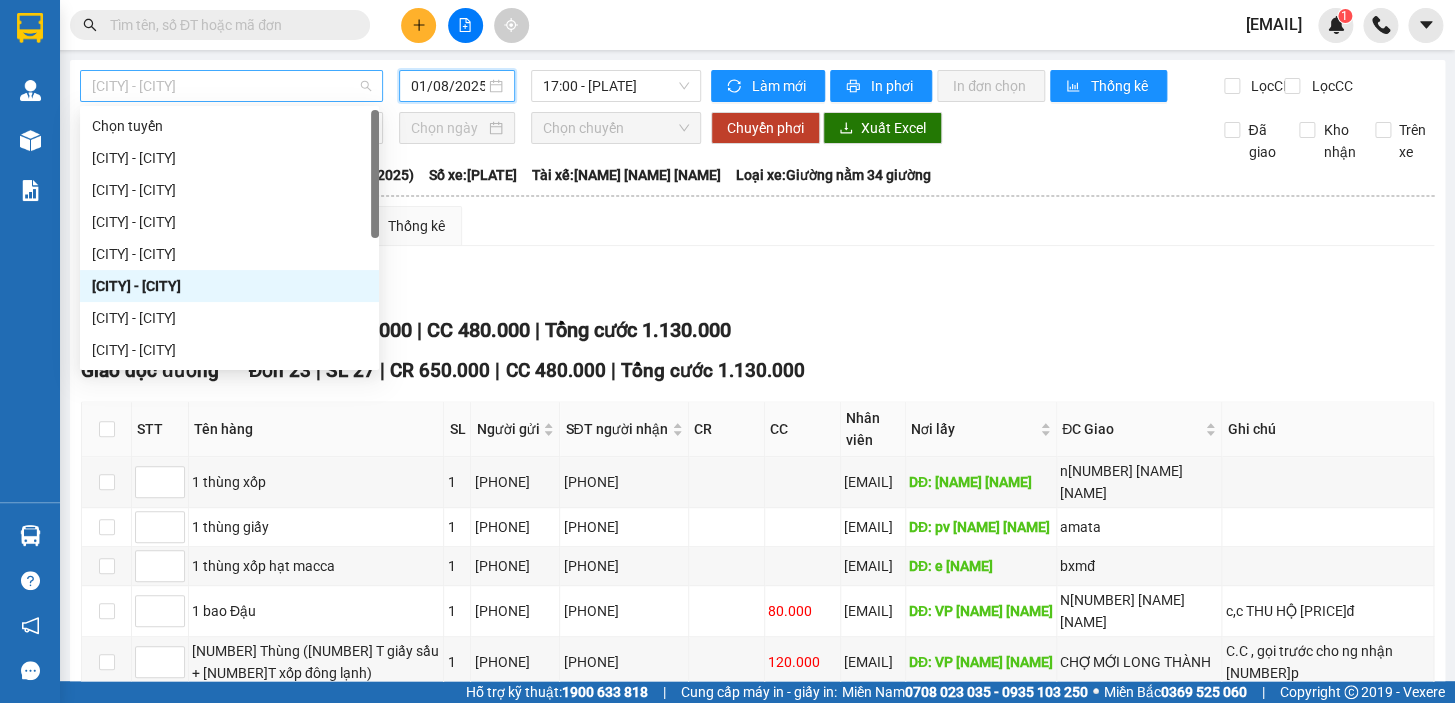 click on "[CITY] - [CITY]" at bounding box center (231, 86) 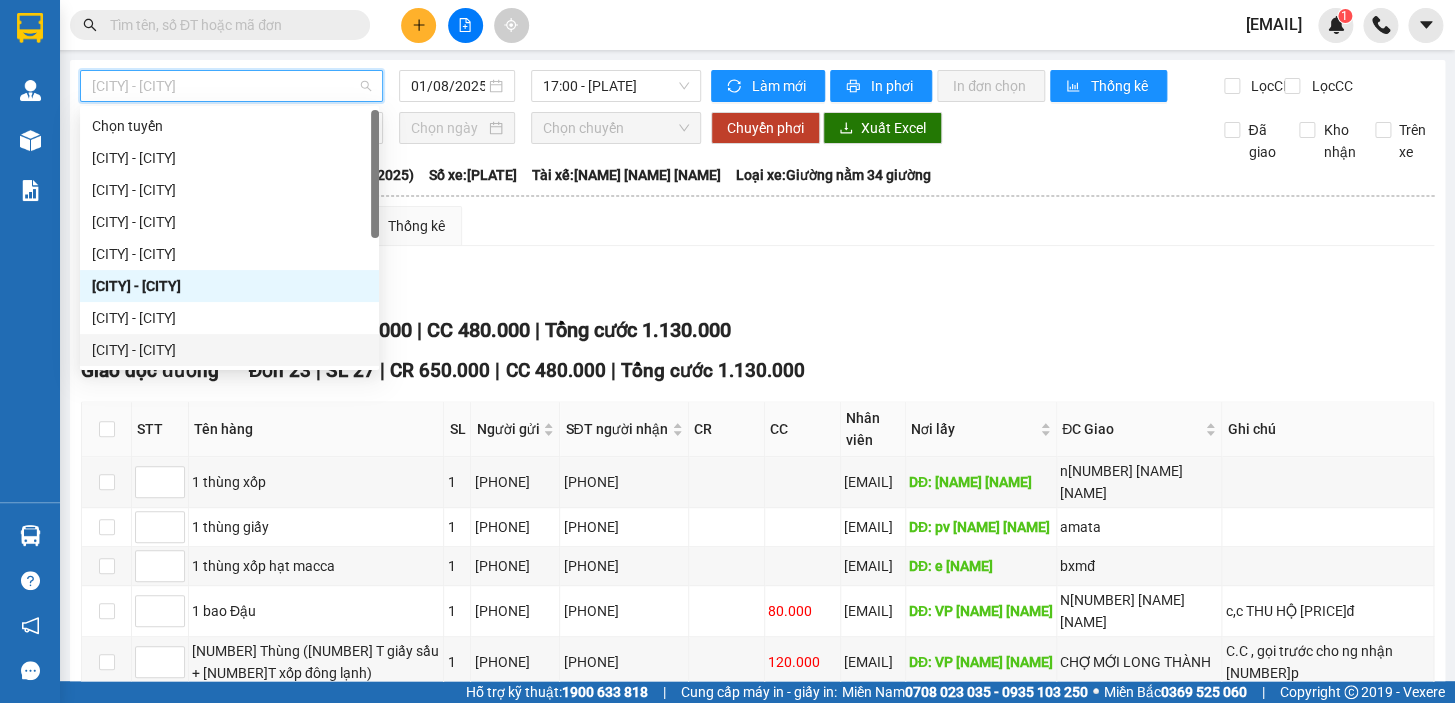 drag, startPoint x: 173, startPoint y: 332, endPoint x: 167, endPoint y: 350, distance: 18.973665 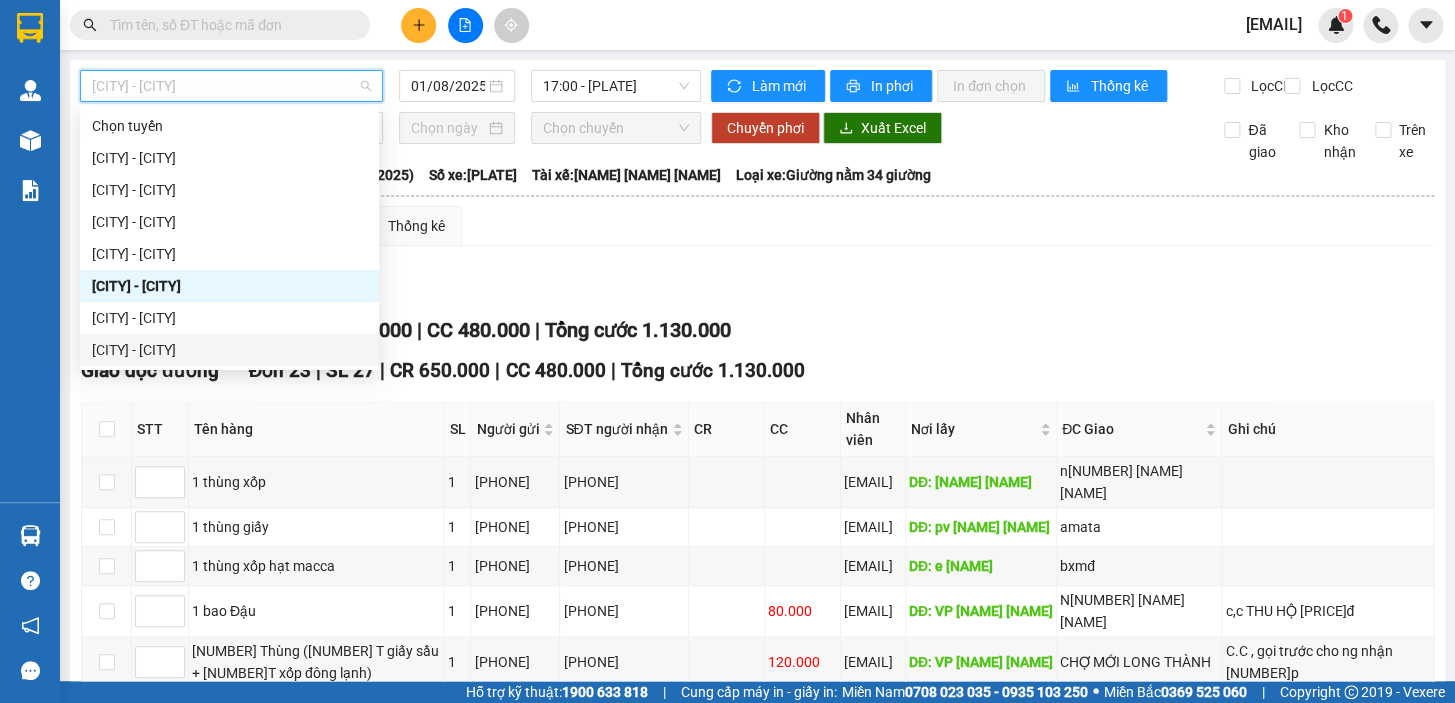 click on "[CITY] - [CITY]" at bounding box center [229, 350] 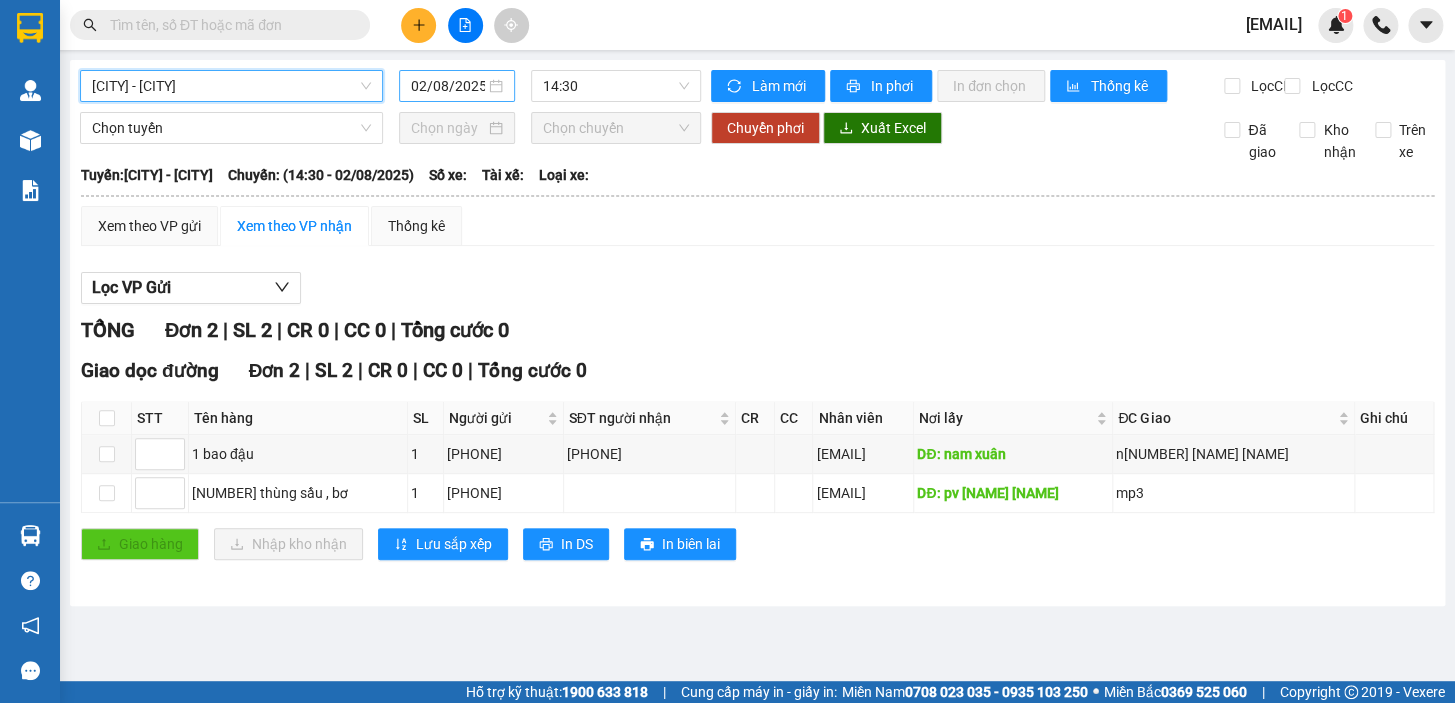 click on "02/08/2025" at bounding box center (457, 86) 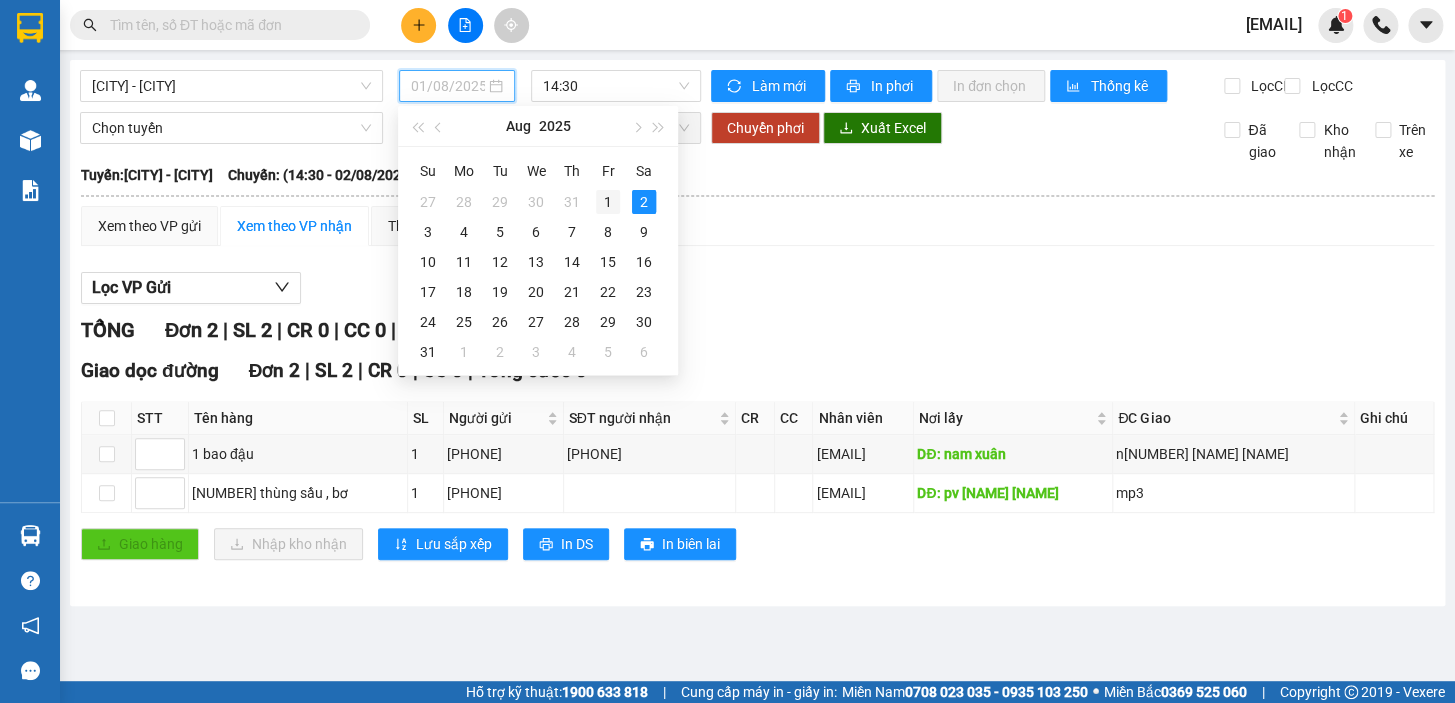 click on "1" at bounding box center (608, 202) 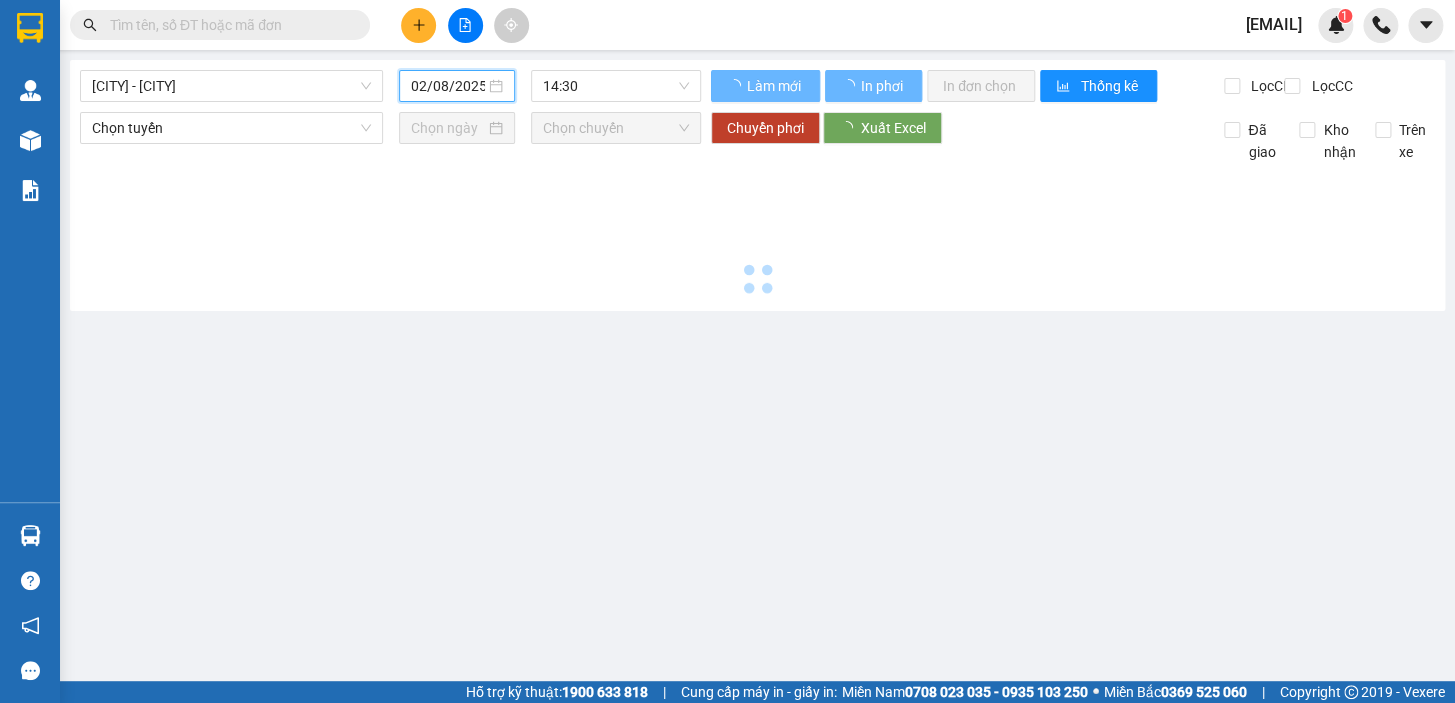 type on "01/08/2025" 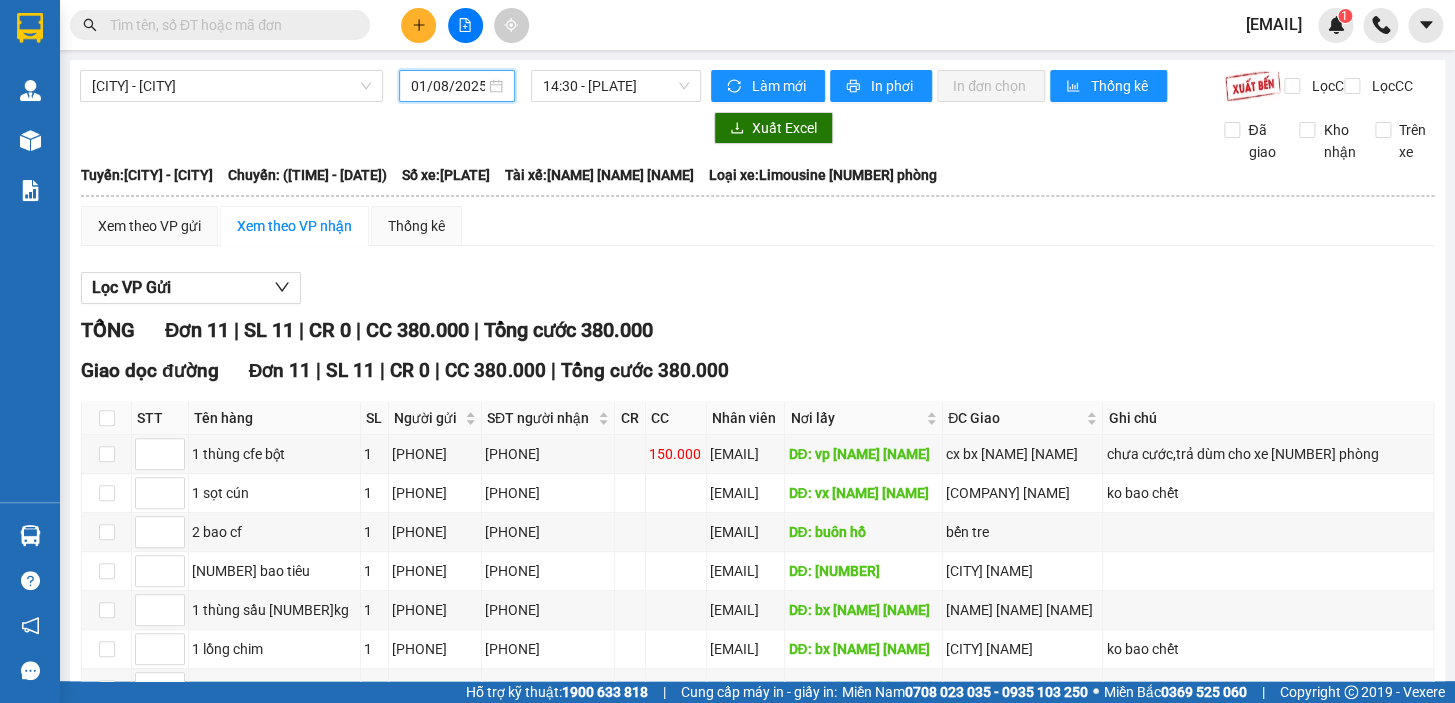 scroll, scrollTop: 0, scrollLeft: 0, axis: both 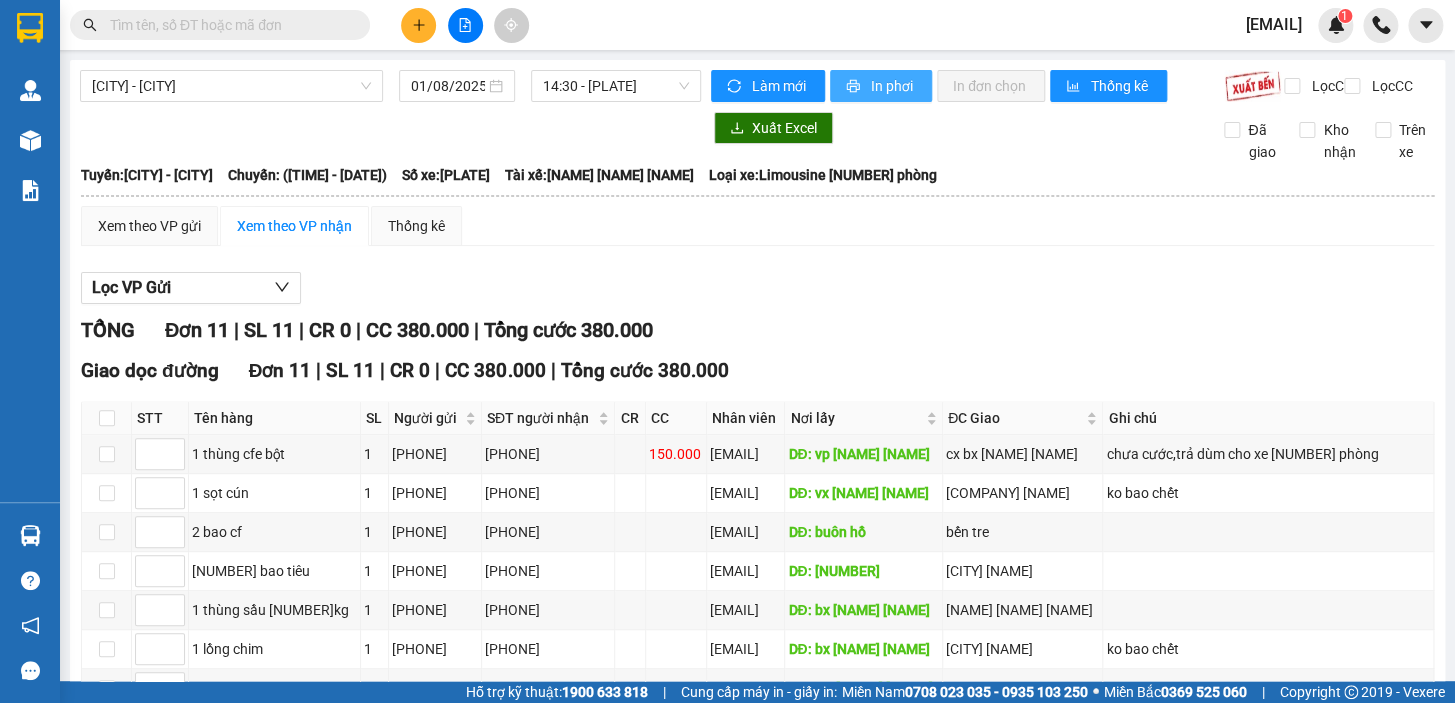 click on "In phơi" at bounding box center (893, 86) 